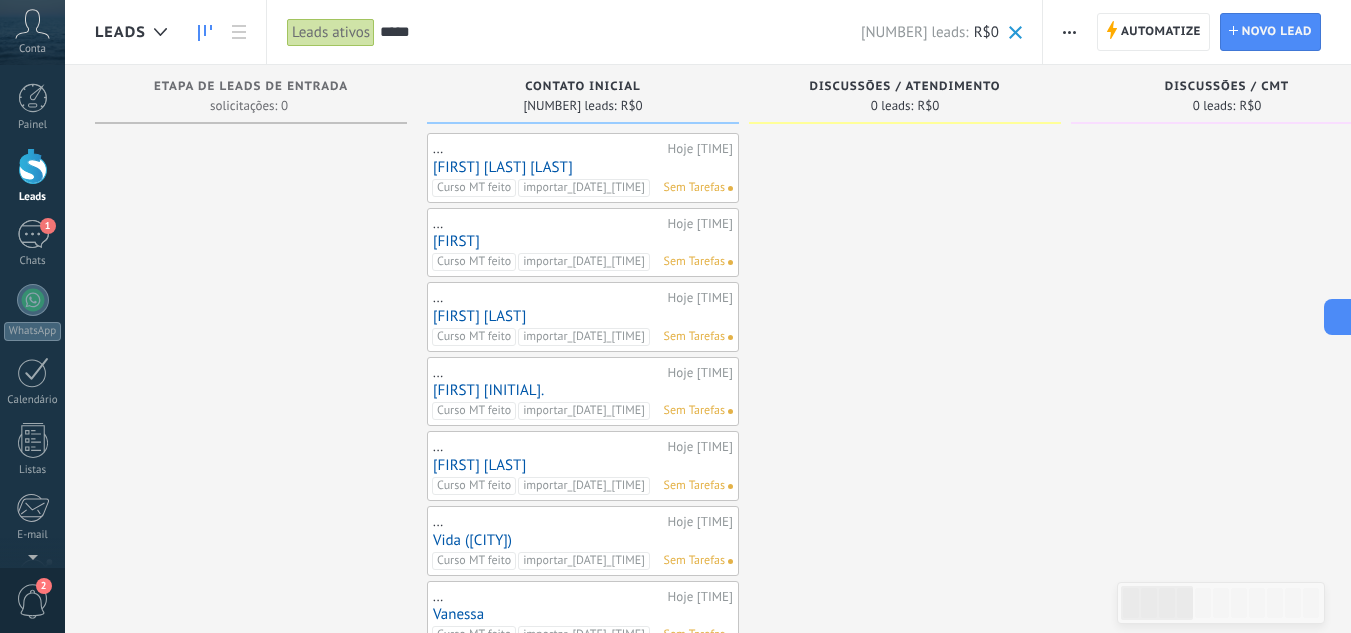 scroll, scrollTop: 0, scrollLeft: 0, axis: both 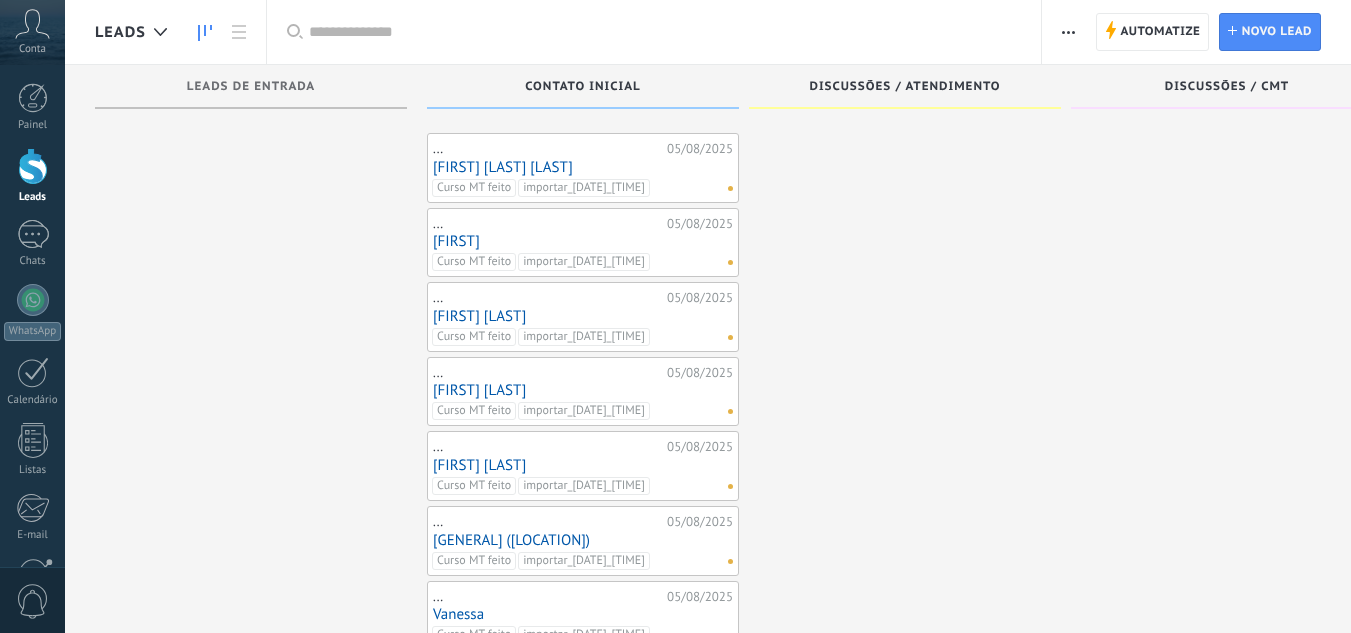 click at bounding box center (905, 876) 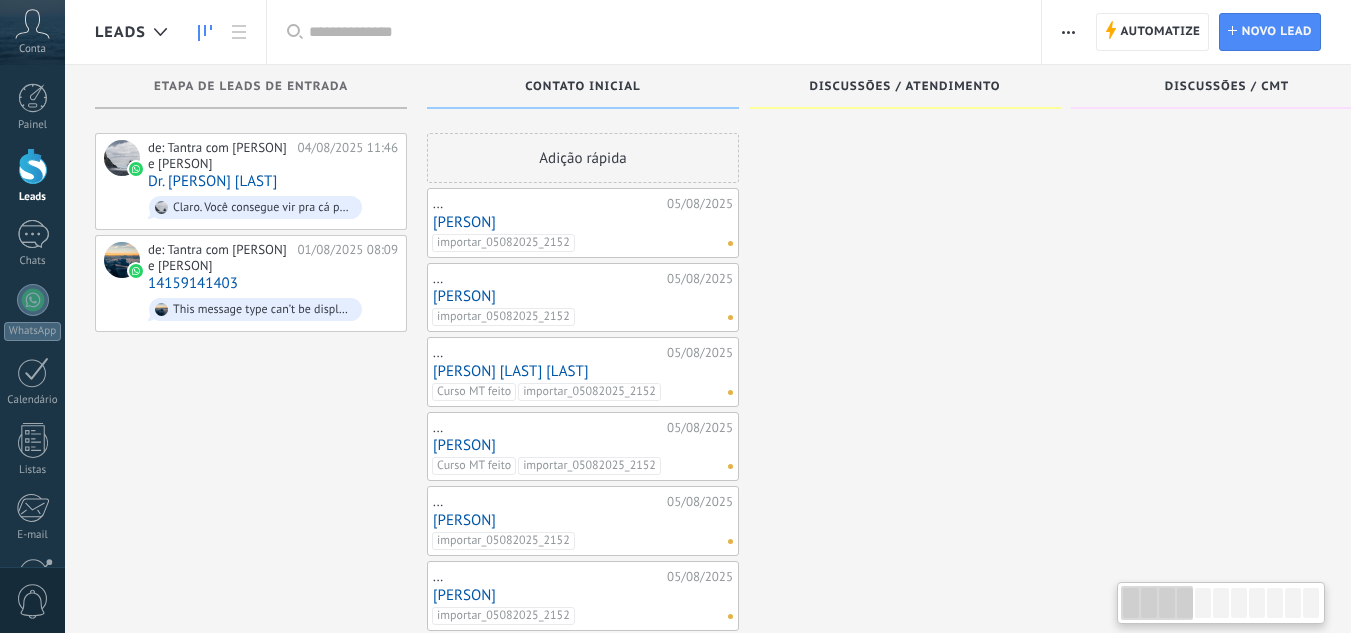 scroll, scrollTop: 0, scrollLeft: 0, axis: both 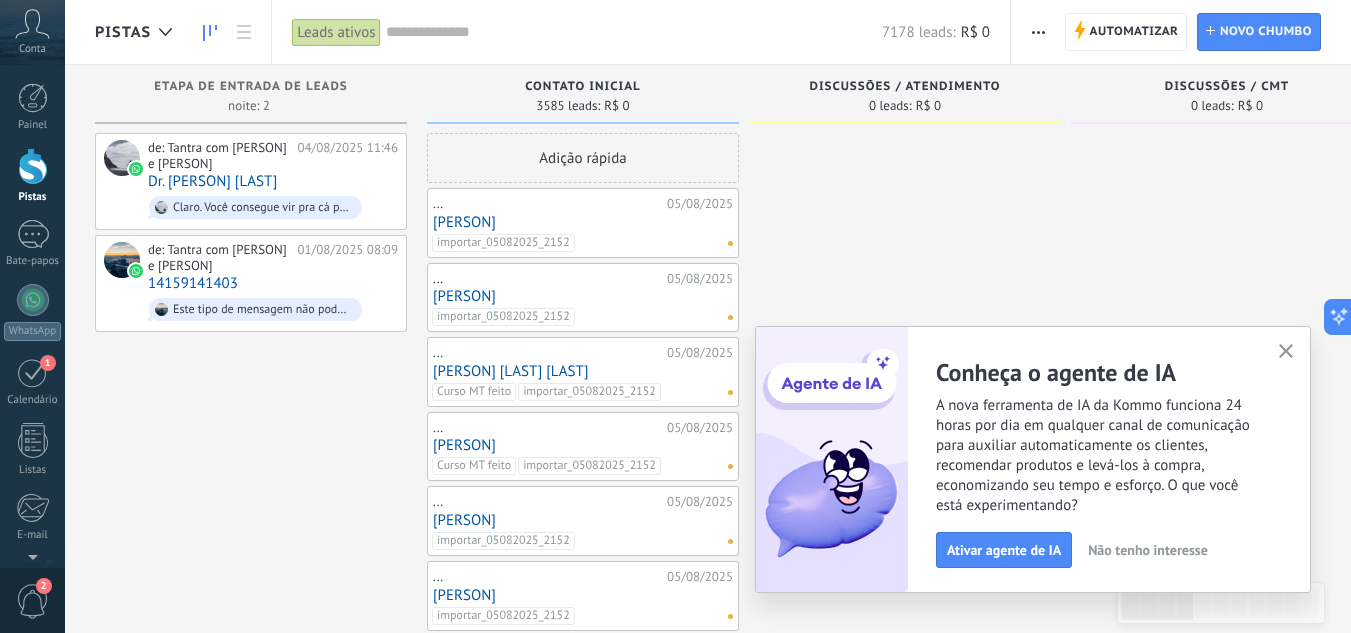 click 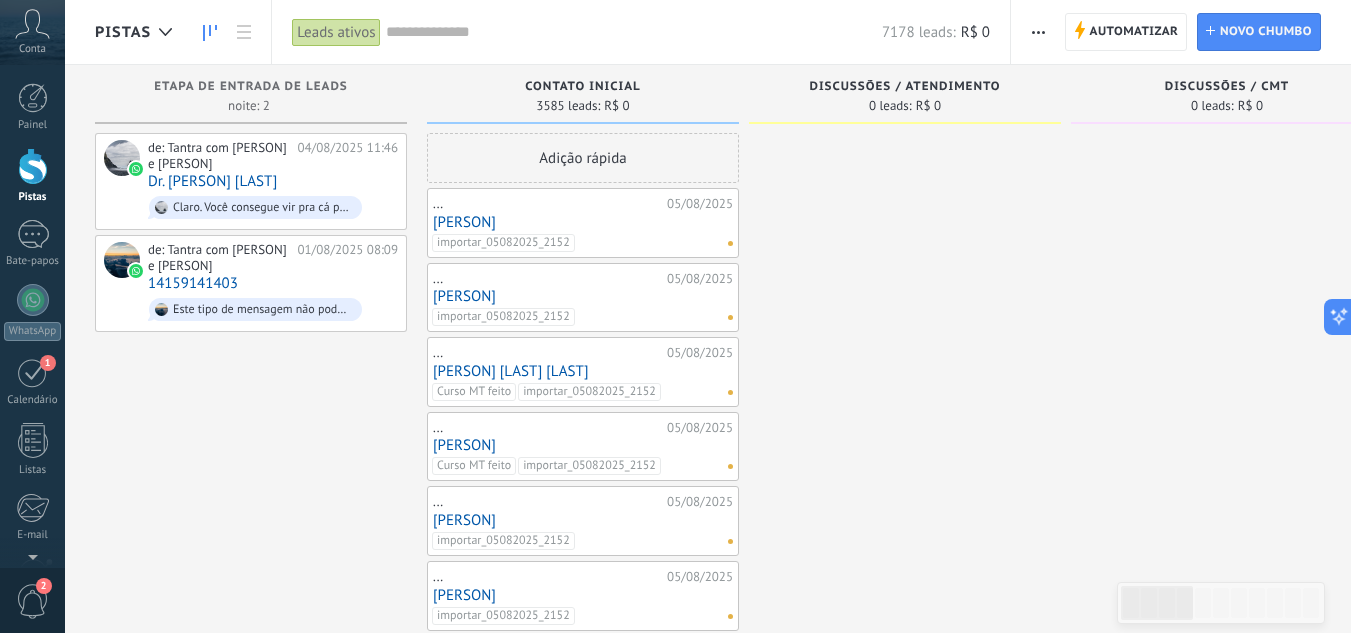 click on "de: Tantra com [PERSON] e [PERSON]
04/08/2025 11:46
Dr. [PERSON] [LAST]
Claro. Você consegue vir pra cá pra fazer o curso?
de: Tantra com [PERSON] e [PERSON]
01/08/2025 08:09
14159141403" at bounding box center (251, 904) 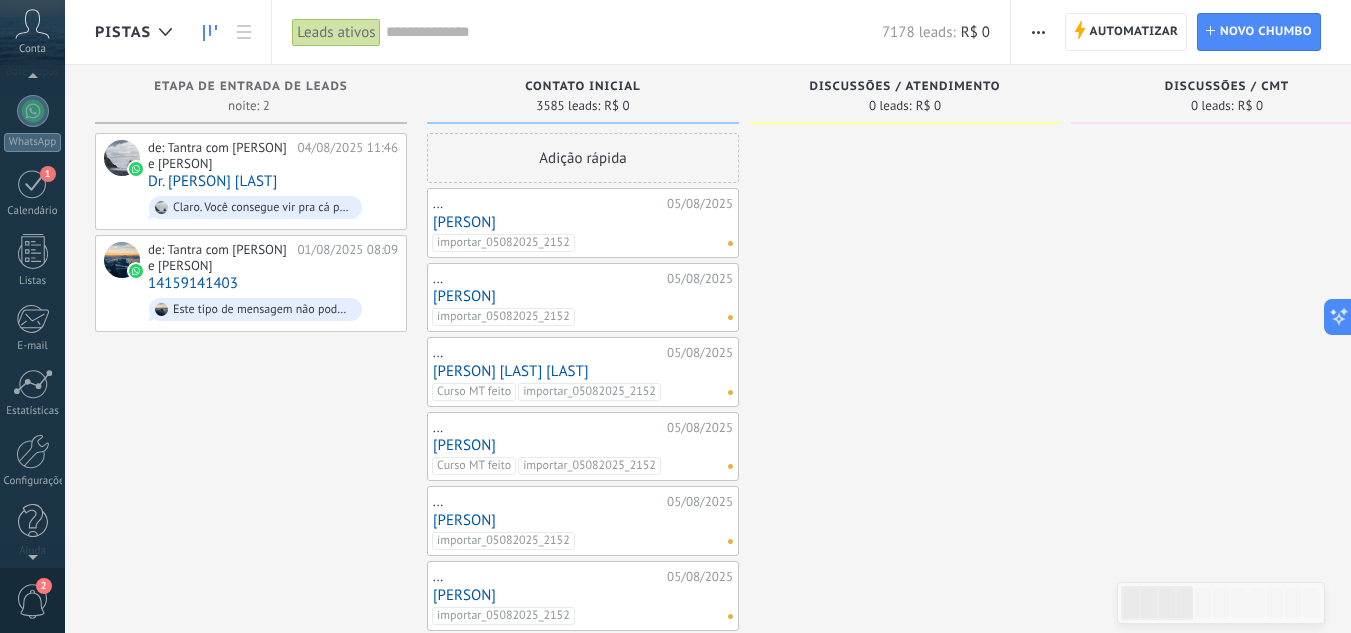 scroll, scrollTop: 199, scrollLeft: 0, axis: vertical 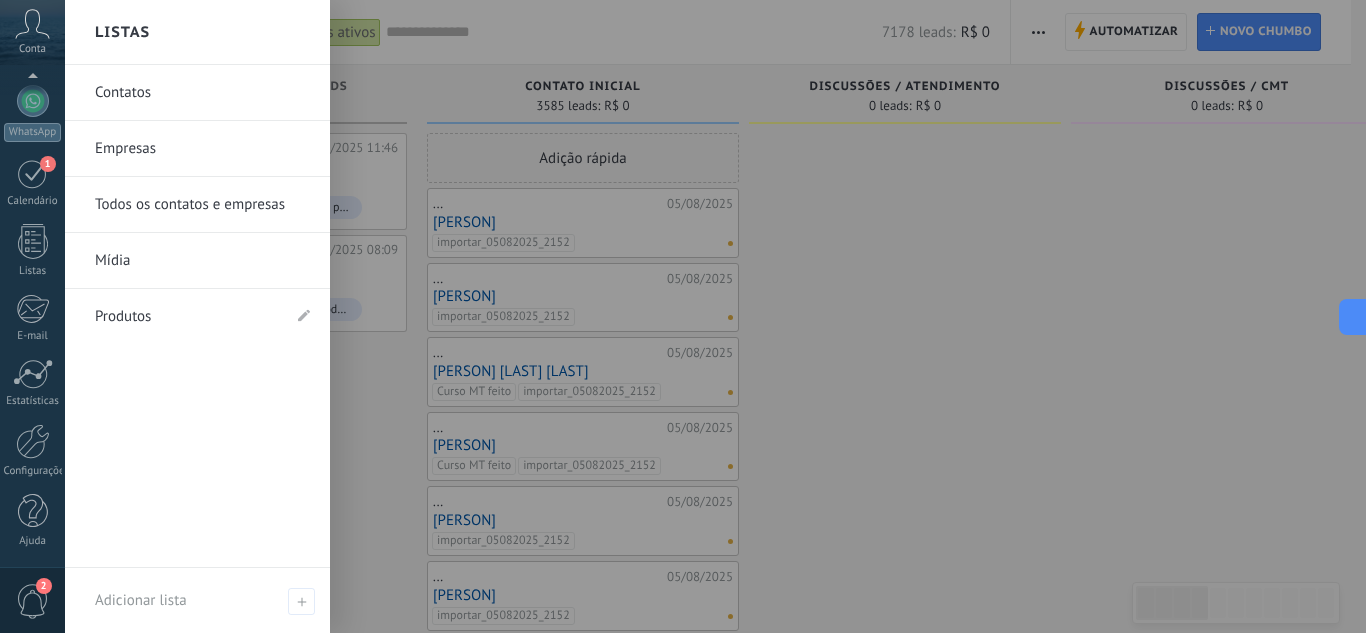 click on "Contatos" at bounding box center [202, 93] 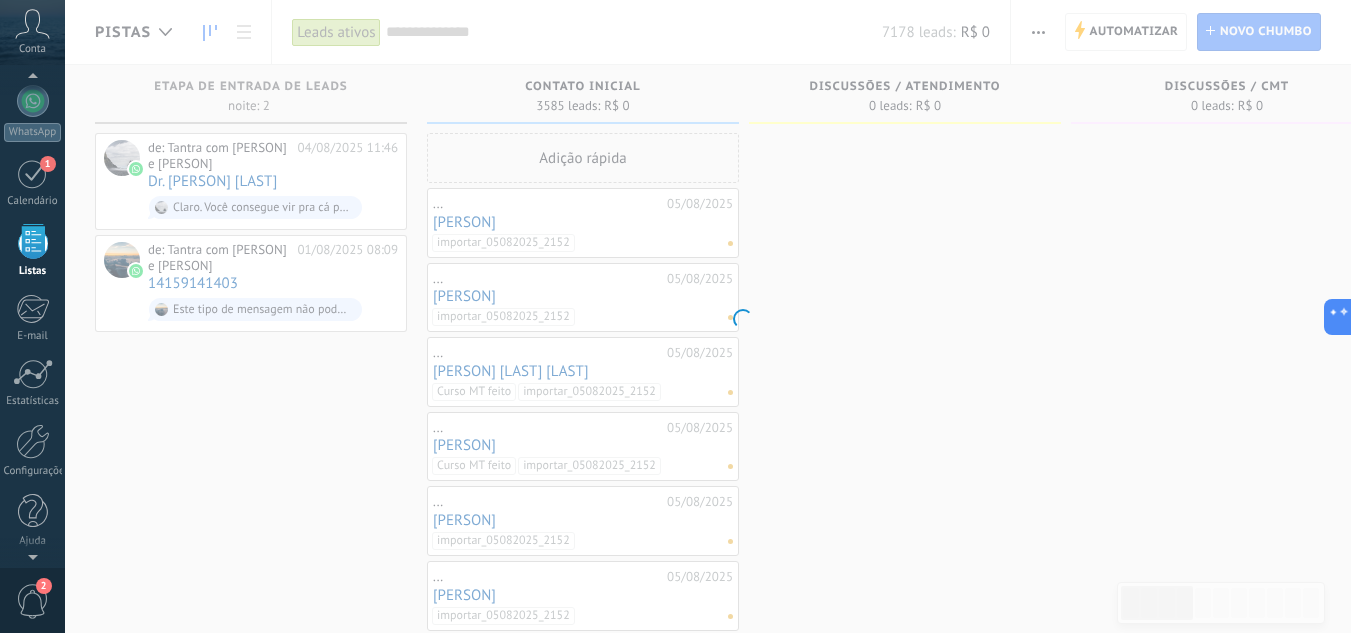 scroll, scrollTop: 124, scrollLeft: 0, axis: vertical 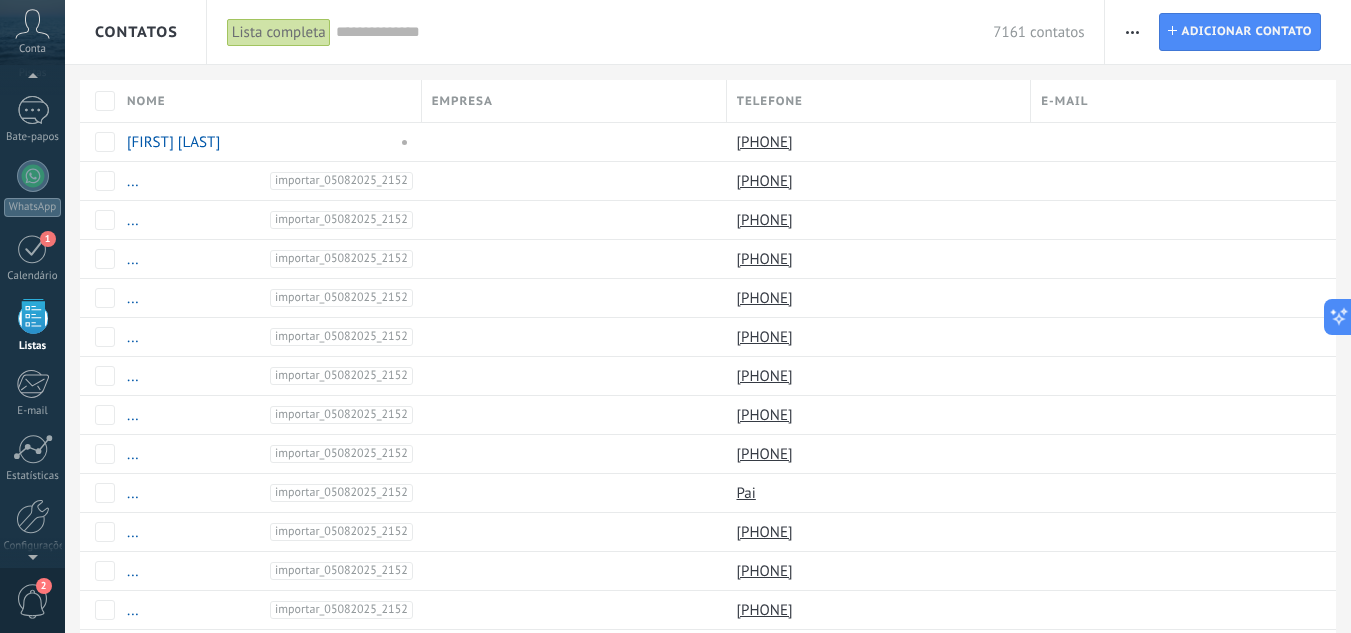 click on "A qualquer hora A qualquer hora Hoje Ontem Últimos ** 30 dias Esta semana Última semana Este mês Último mês Este trimestre Este ano   Selecionar tudo Sem leads vinculado Nenhum ativo leva vinculado Contato inicial Discussões / Atendimento Discussões / CMT Discussões / Casal Discussão de contrato Tomada de decisão ATENDIMENTO AO CLIENTE CURSO DO CLIENTE CLIENTE CASAL Comprou Virtual Fechado - ganho Fechado - perdido Etapas ativas Selecionar tudo Orçamento insuficiente O produto não se encaixa à necessidade Não estou satisfeito com as condições Comprado do concorrente Motivo indefinido Motivo dos leads de venda perdida Selecionar tudo Com vencimento hoje Com vencimento amanhã Com vencimento nesta semana Com vencimento neste mês Com vencimento neste trimestre Sem Tarefas Atrasado Todos os valores Tags Gerenciar E Ou 3562 teste 1 Aplicar" at bounding box center (708, 1068) 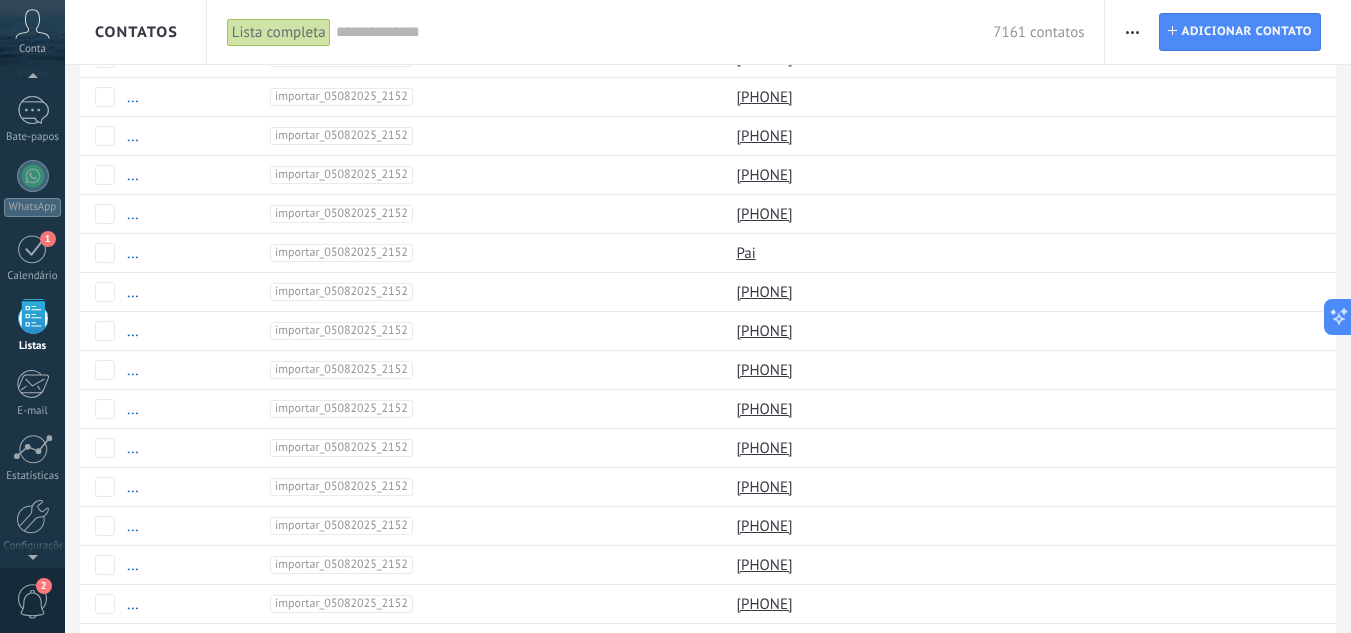 scroll, scrollTop: 0, scrollLeft: 0, axis: both 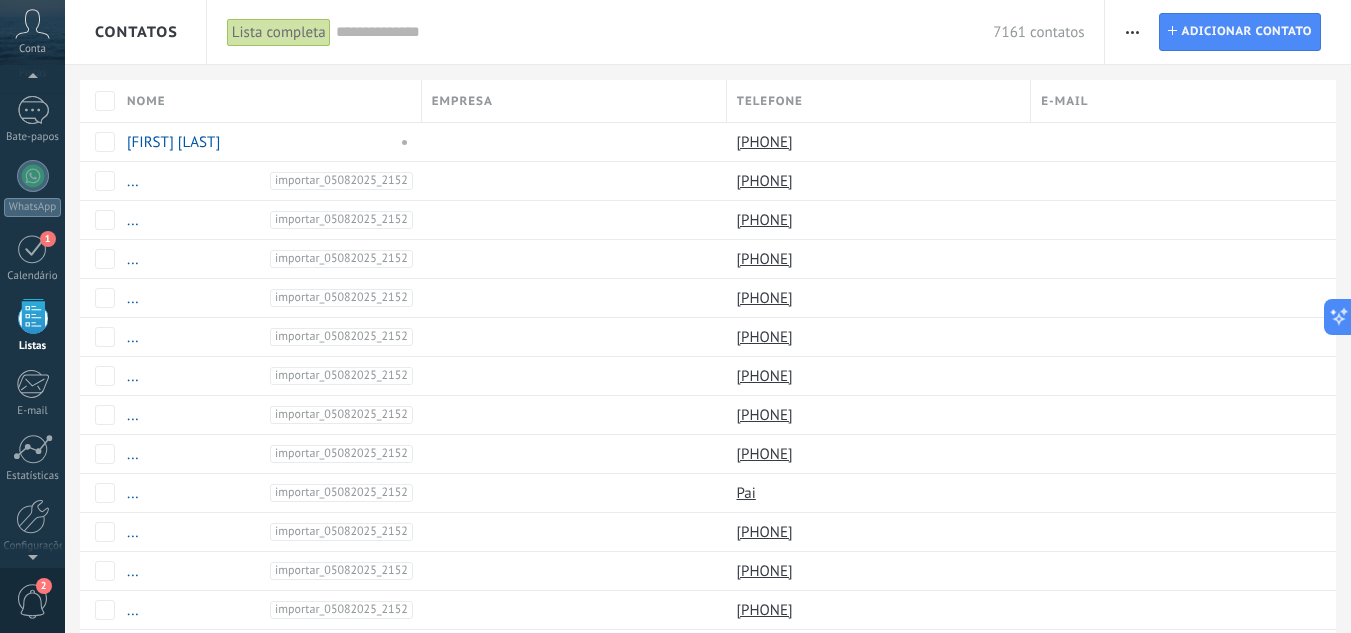 click at bounding box center [665, 32] 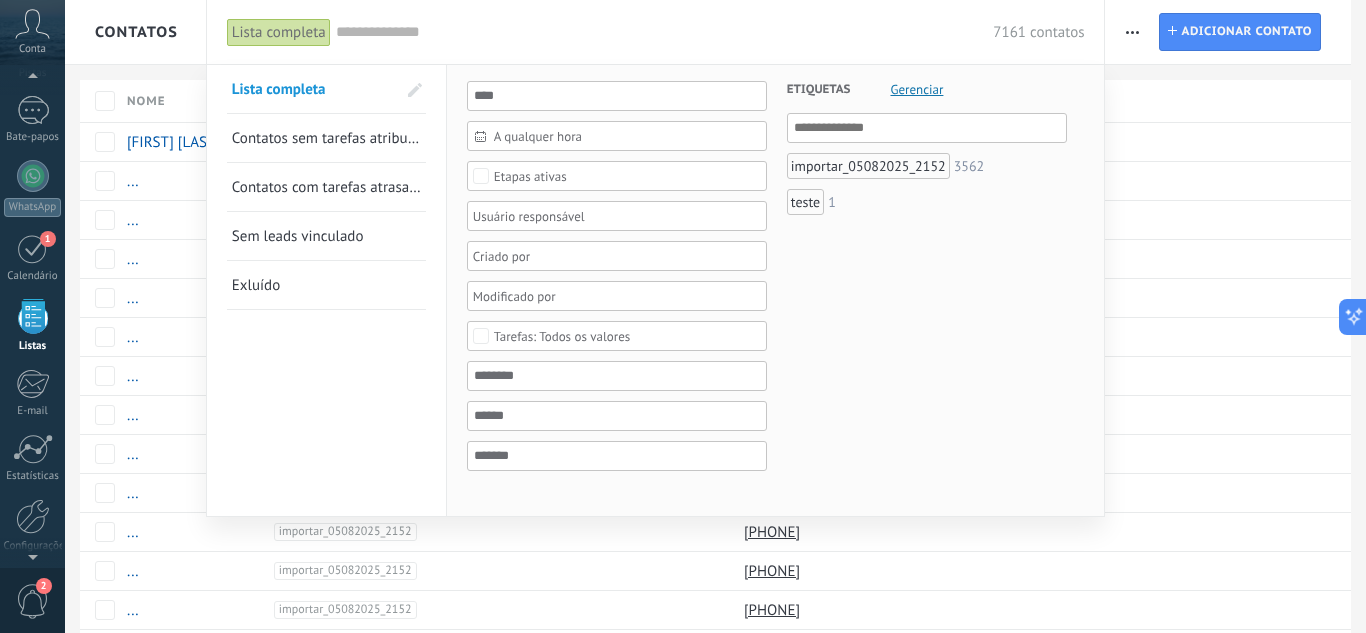 click at bounding box center [665, 32] 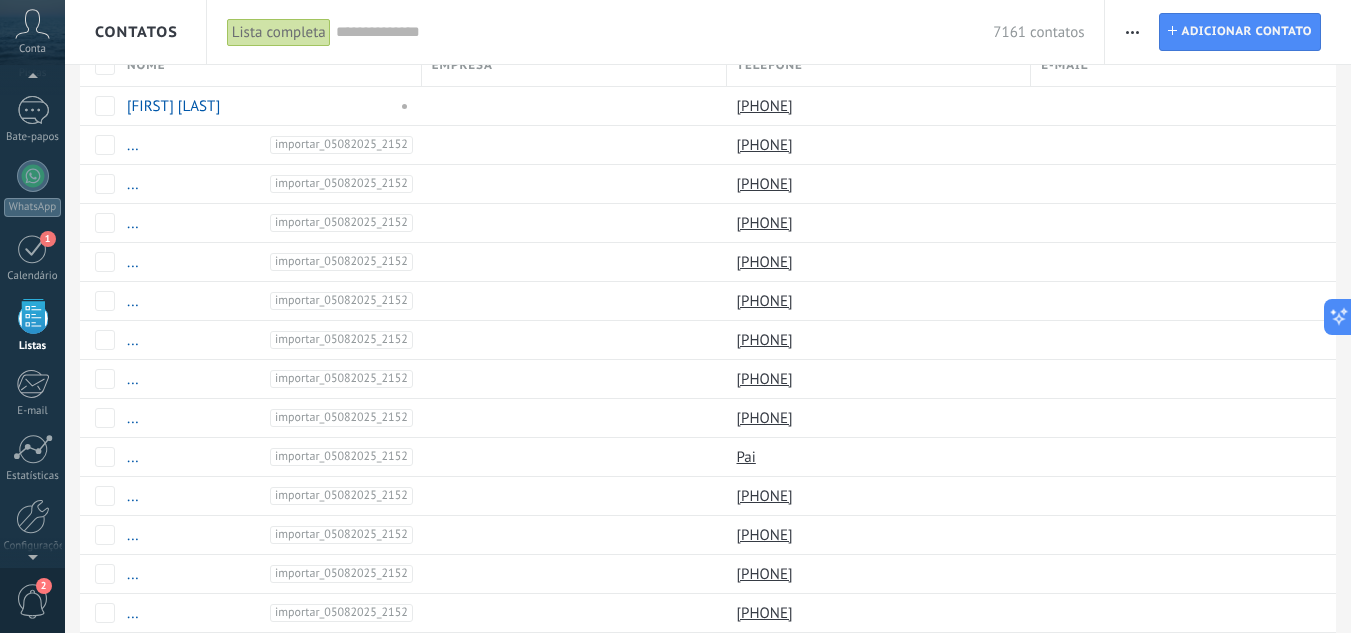 scroll, scrollTop: 0, scrollLeft: 0, axis: both 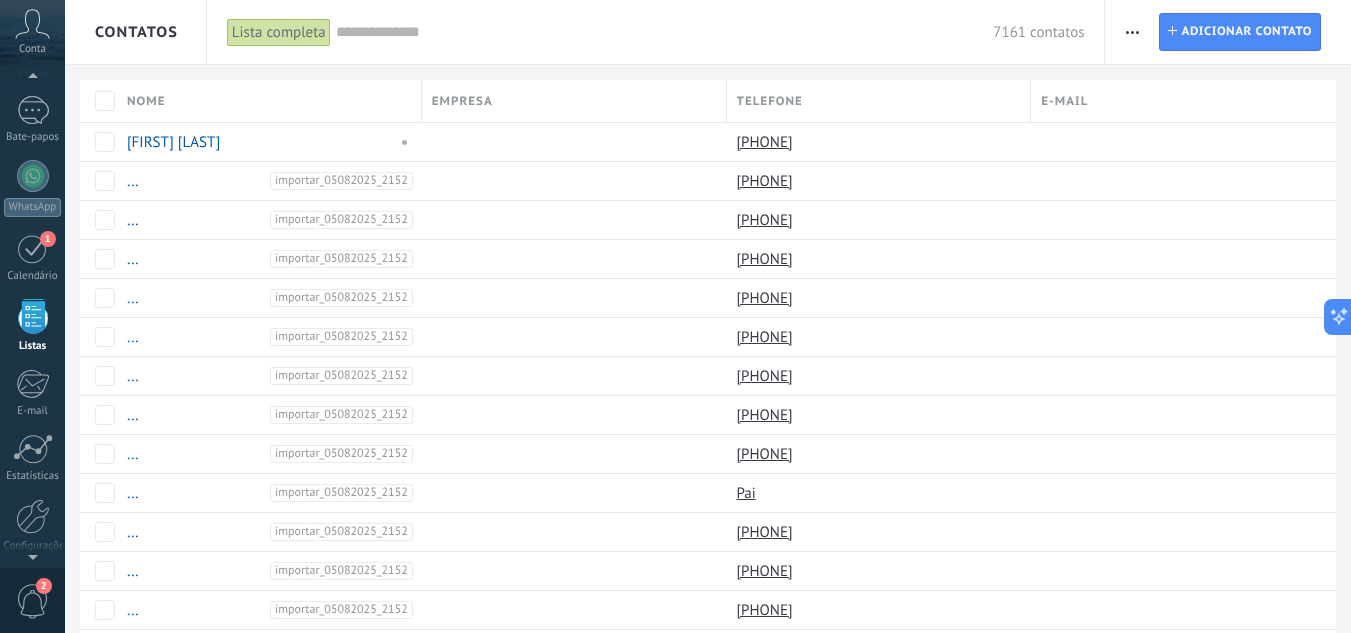 click on "Contatos Lista completa Aplicar 7161 contatos Lista completa Contatos sem tarefas atribuídas Contatos com tarefas atrasadas Sem leads vinculado Exluído Salvar A qualquer hora A qualquer hora Hoje Ontem Últimos ** 30 dias Esta semana Última semana Este mês Último mês Este trimestre Este ano   Selecionar tudo Sem leads vinculado Nenhum ativo leva vinculado Contato inicial Discussões / Atendimento Discussões / CMT Discussões / Casal Discussão de contrato Tomada de decisão ATENDIMENTO AO CLIENTE CURSO DO CLIENTE CLIENTE CASAL Comprou Virtual Fechado - ganho Fechado - perdido Etapas ativas Selecionar tudo Orçamento insuficiente O produto não se encaixa à necessidade Não estou satisfeito com as condições Comprado do concorrente Motivo indefinido Motivo dos leads de venda perdida Selecionar tudo Com vencimento hoje Com vencimento amanhã Com vencimento nesta semana Com vencimento neste mês Com vencimento neste trimestre Sem Tarefas Atrasado Todos os valores Etiquetas Gerenciar E Ou 3562 teste 1" at bounding box center [708, 1068] 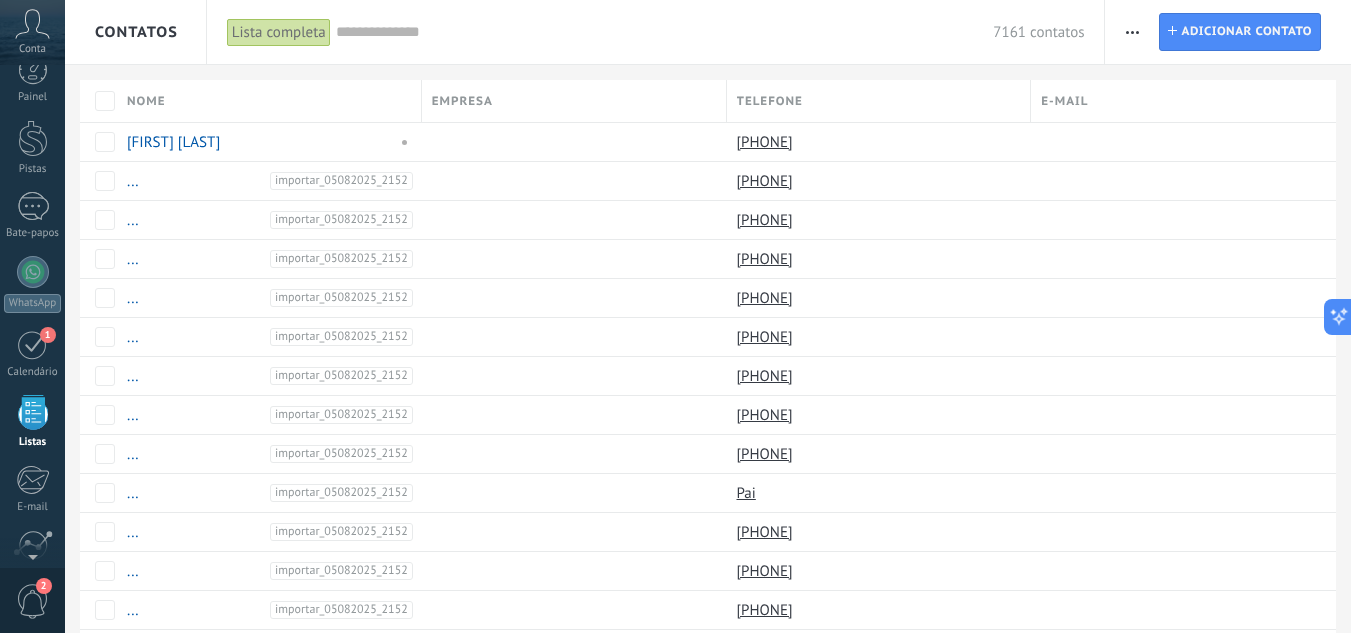 scroll, scrollTop: 0, scrollLeft: 0, axis: both 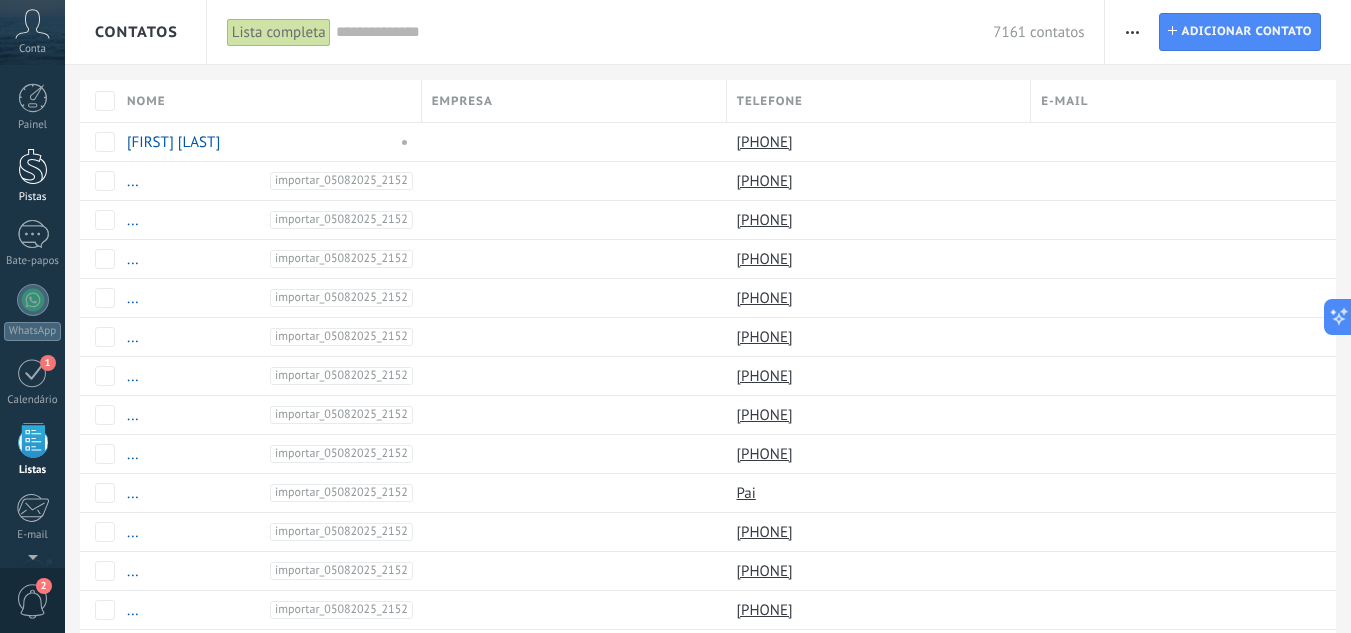 click at bounding box center (33, 166) 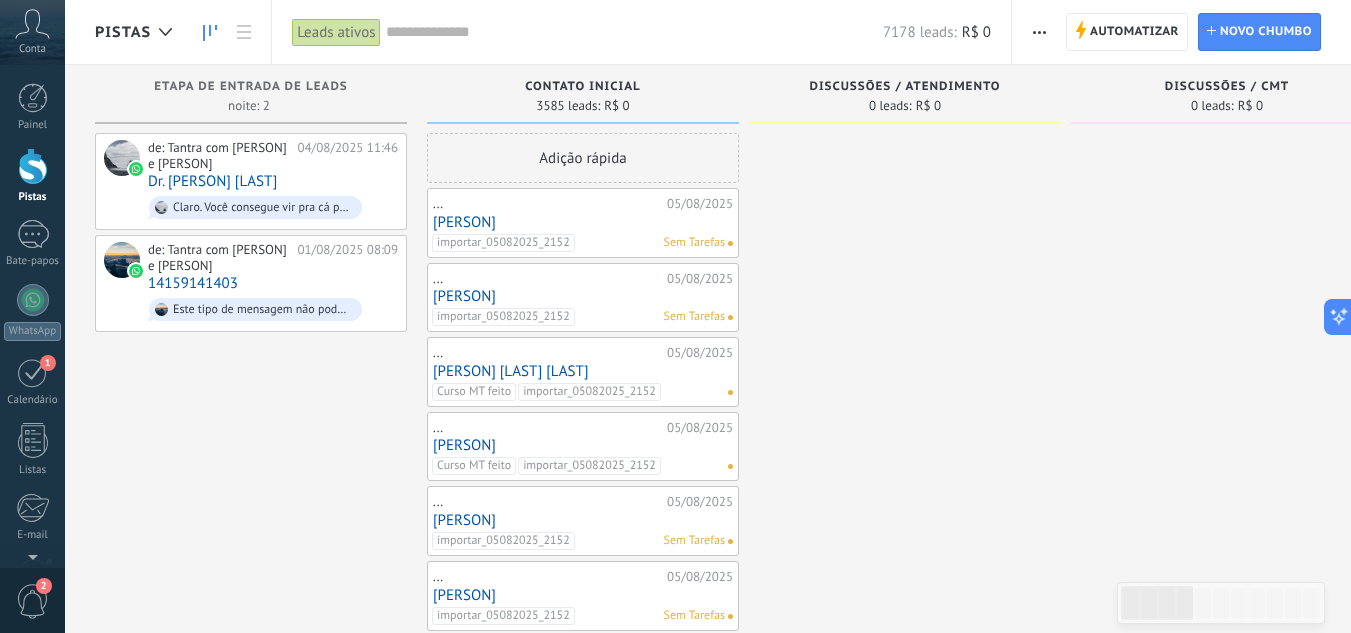 click at bounding box center (905, 904) 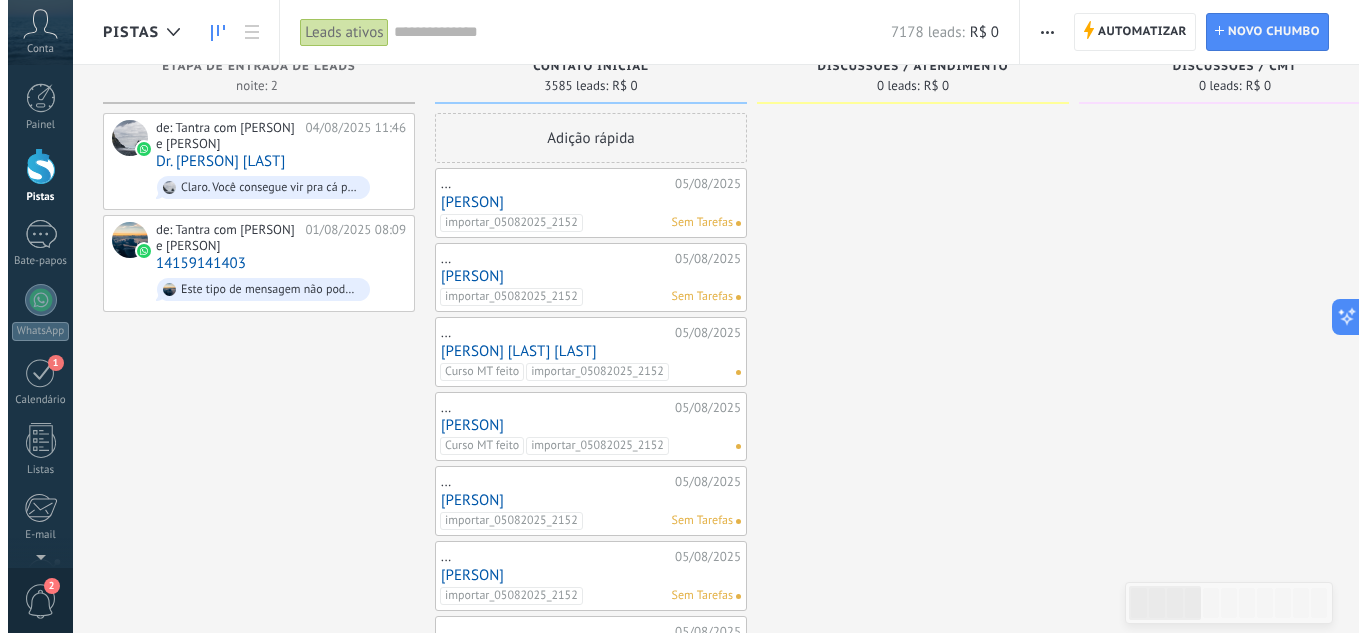 scroll, scrollTop: 0, scrollLeft: 0, axis: both 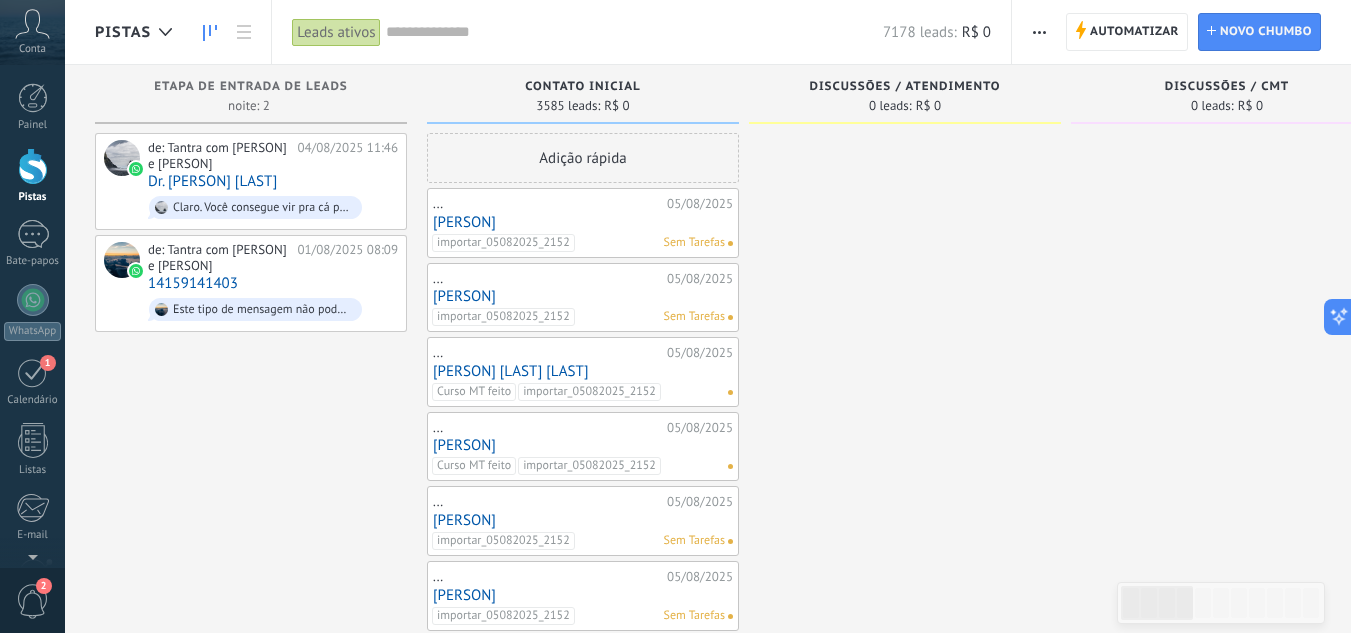 click at bounding box center [905, 904] 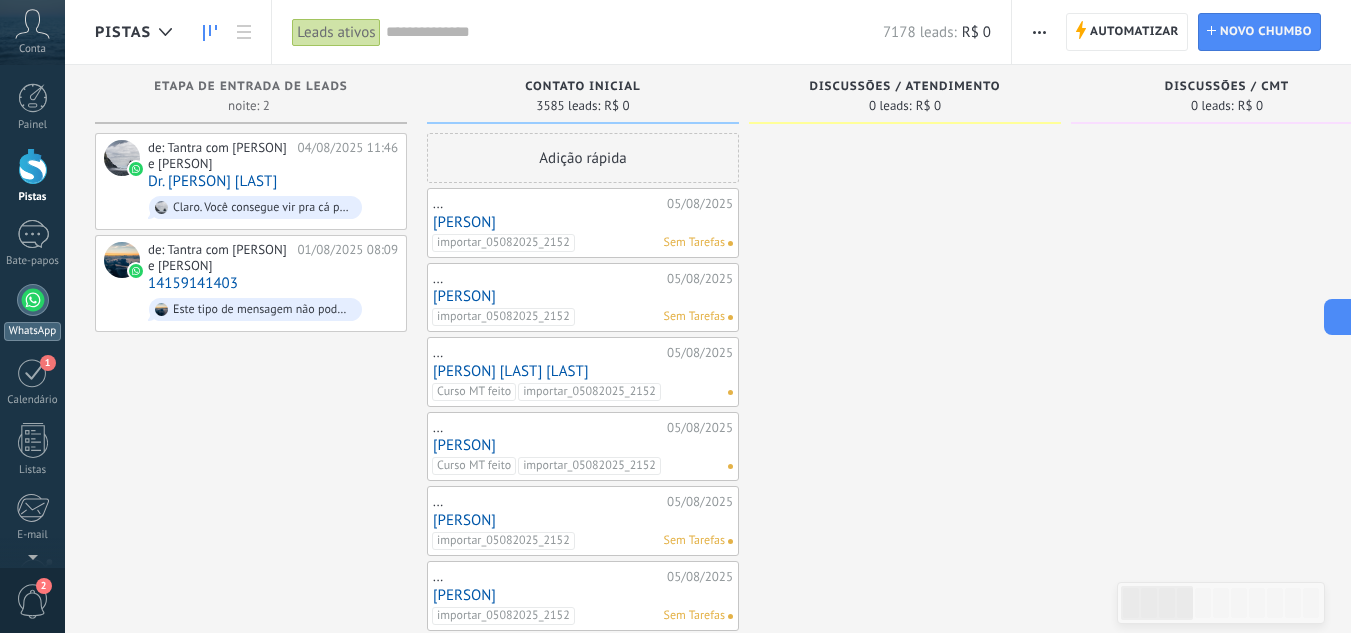click at bounding box center (33, 300) 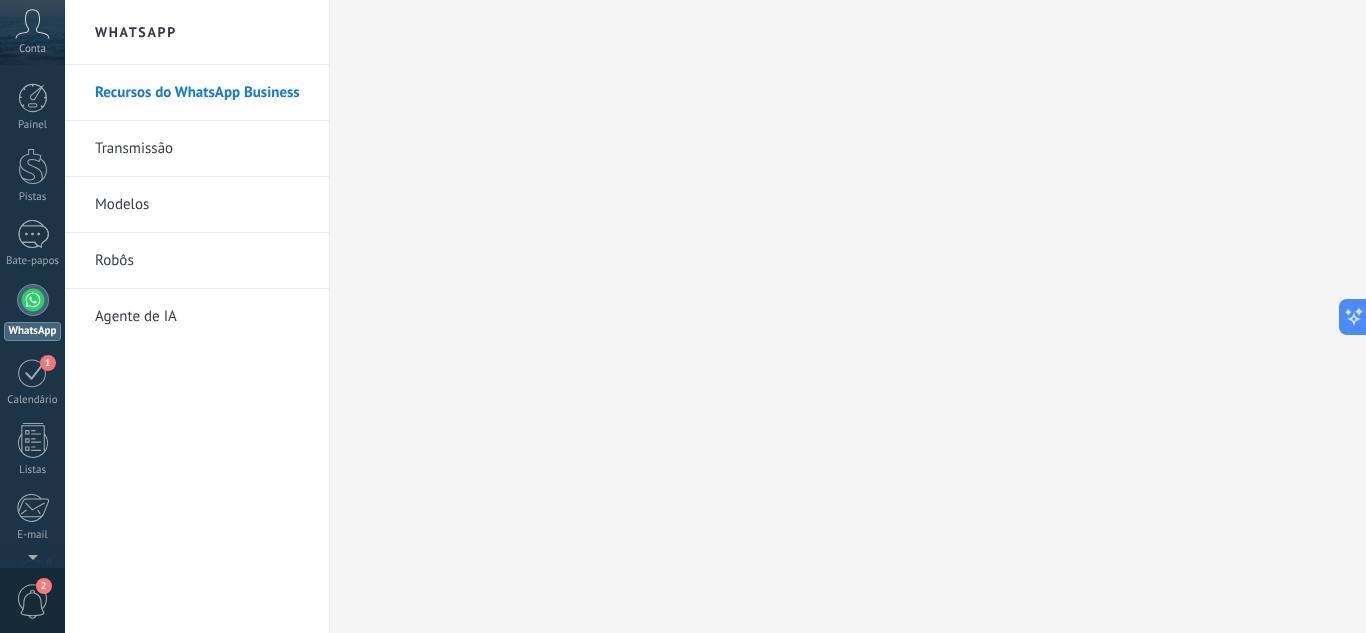click on "Recursos do WhatsApp Business Transmissão Modelos Robôs Agente de IA" at bounding box center (197, 349) 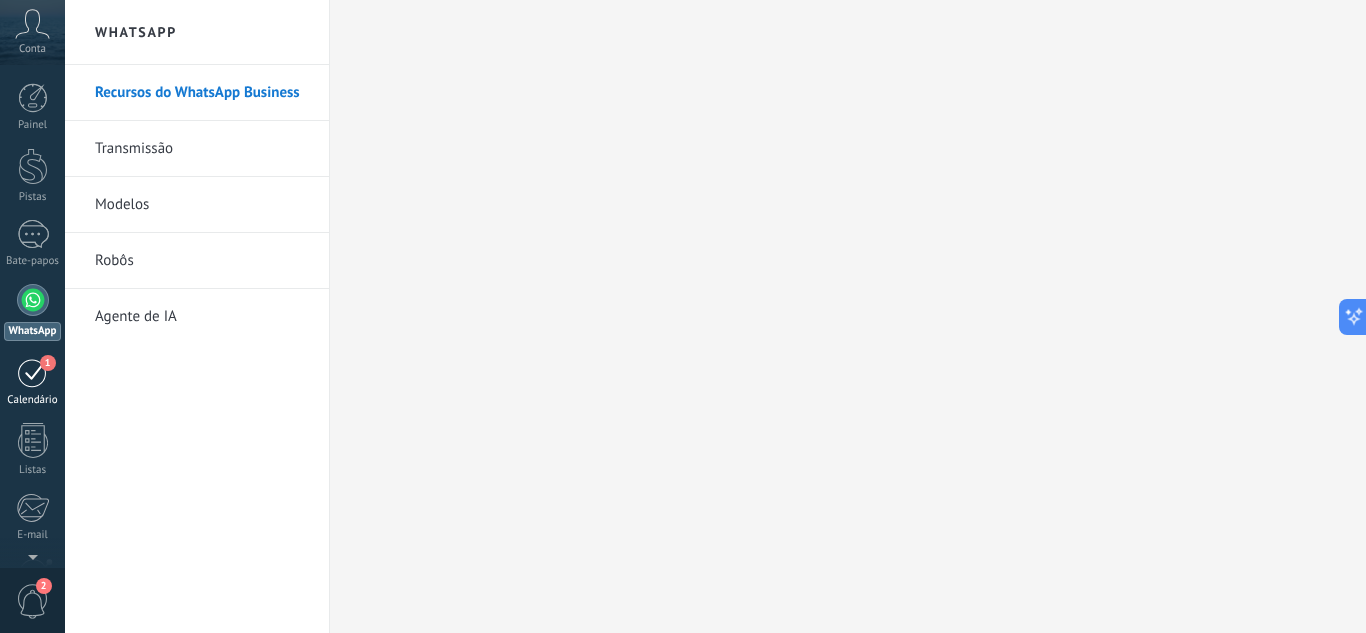 click on "1" at bounding box center [33, 372] 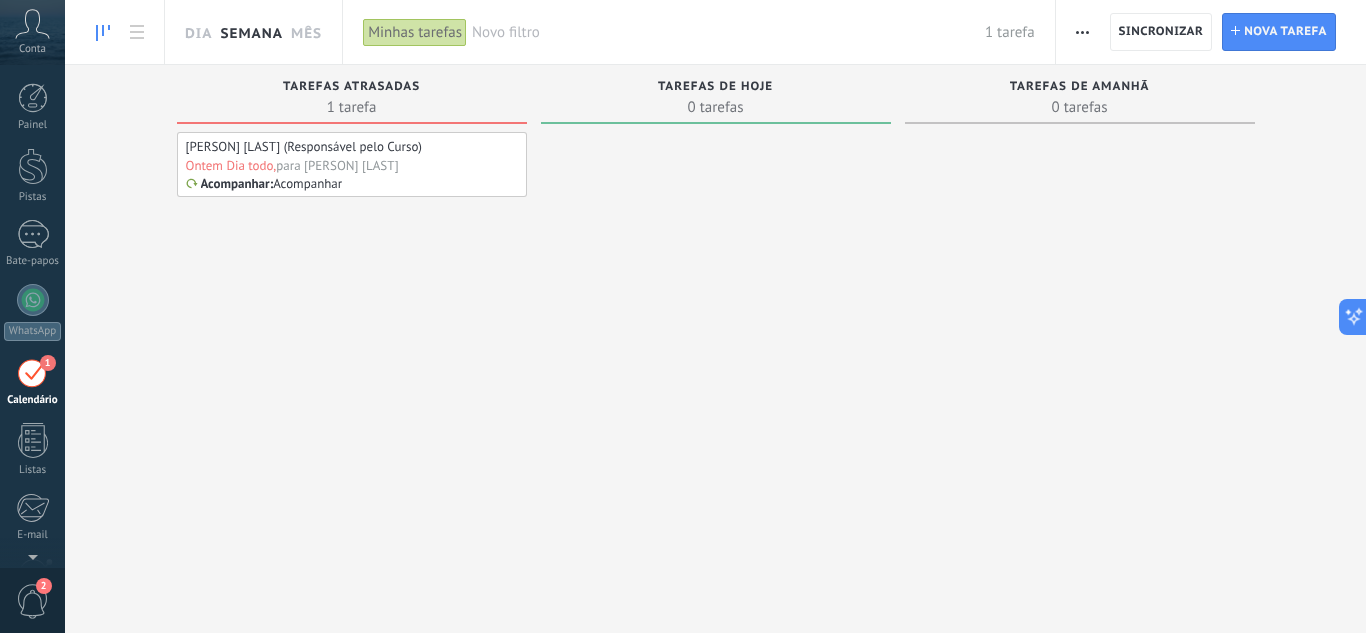 scroll, scrollTop: 58, scrollLeft: 0, axis: vertical 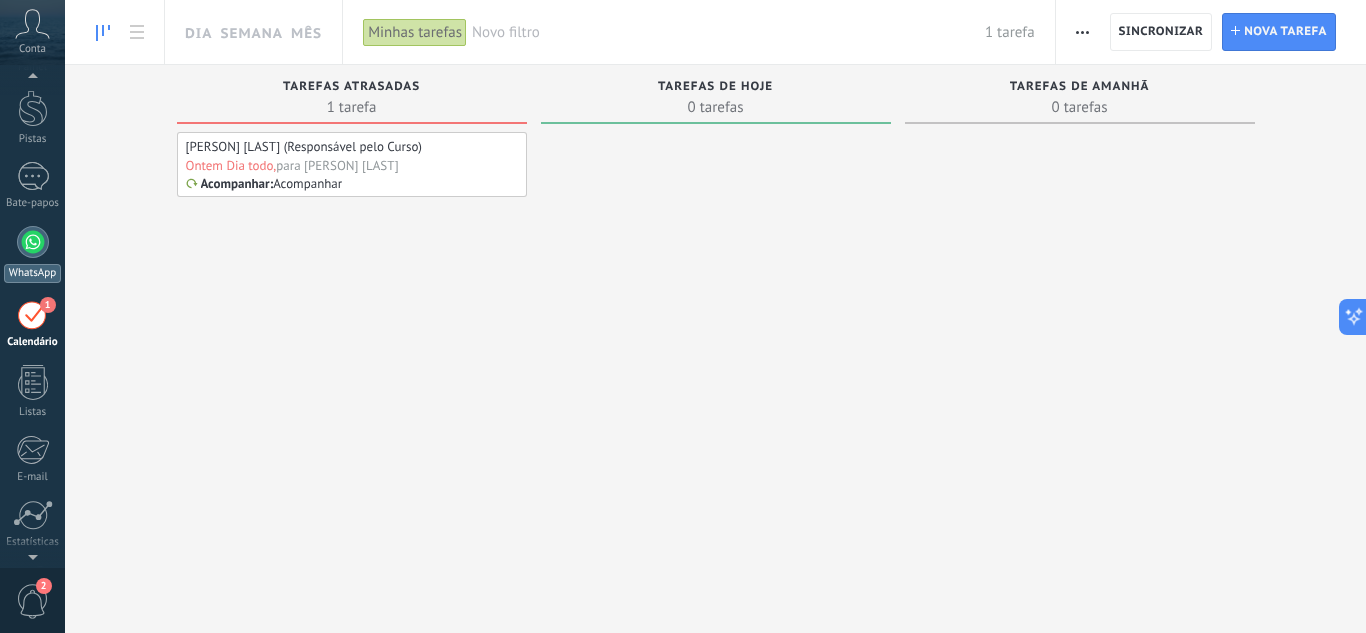 click at bounding box center [33, 242] 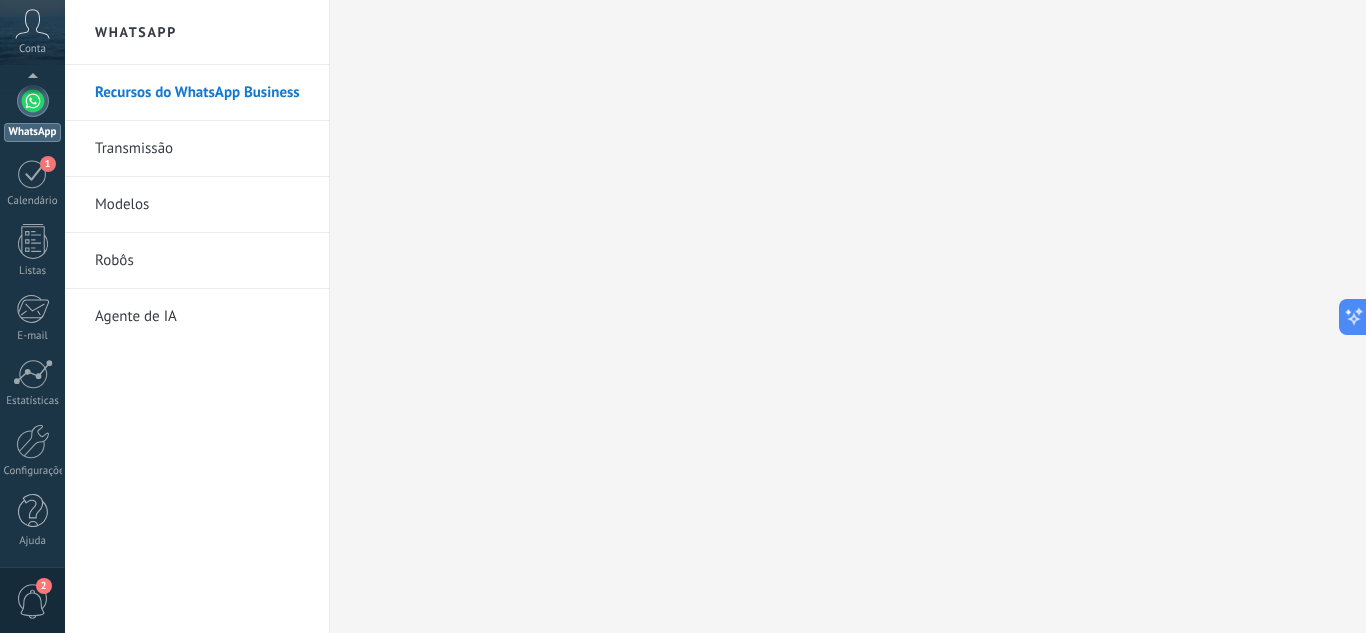 scroll, scrollTop: 0, scrollLeft: 0, axis: both 